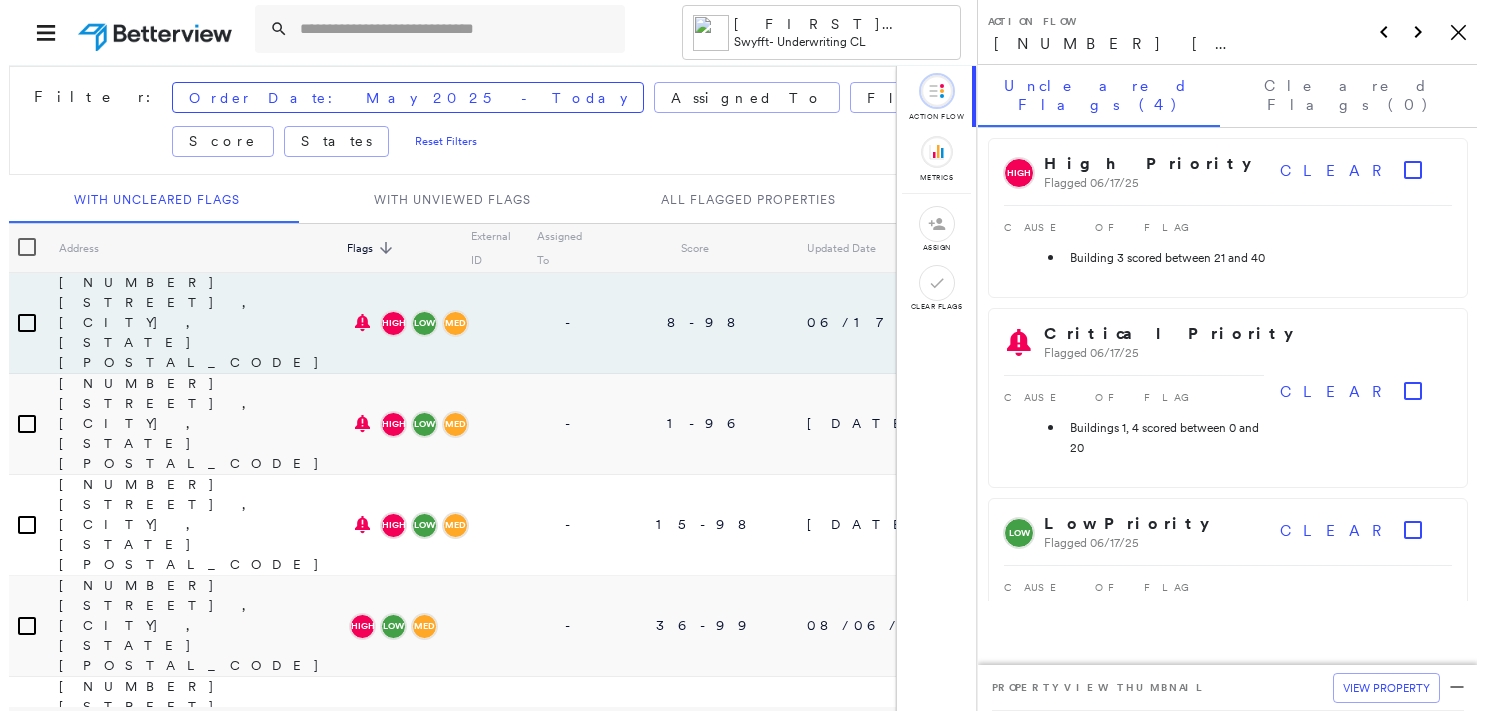 scroll, scrollTop: 0, scrollLeft: 0, axis: both 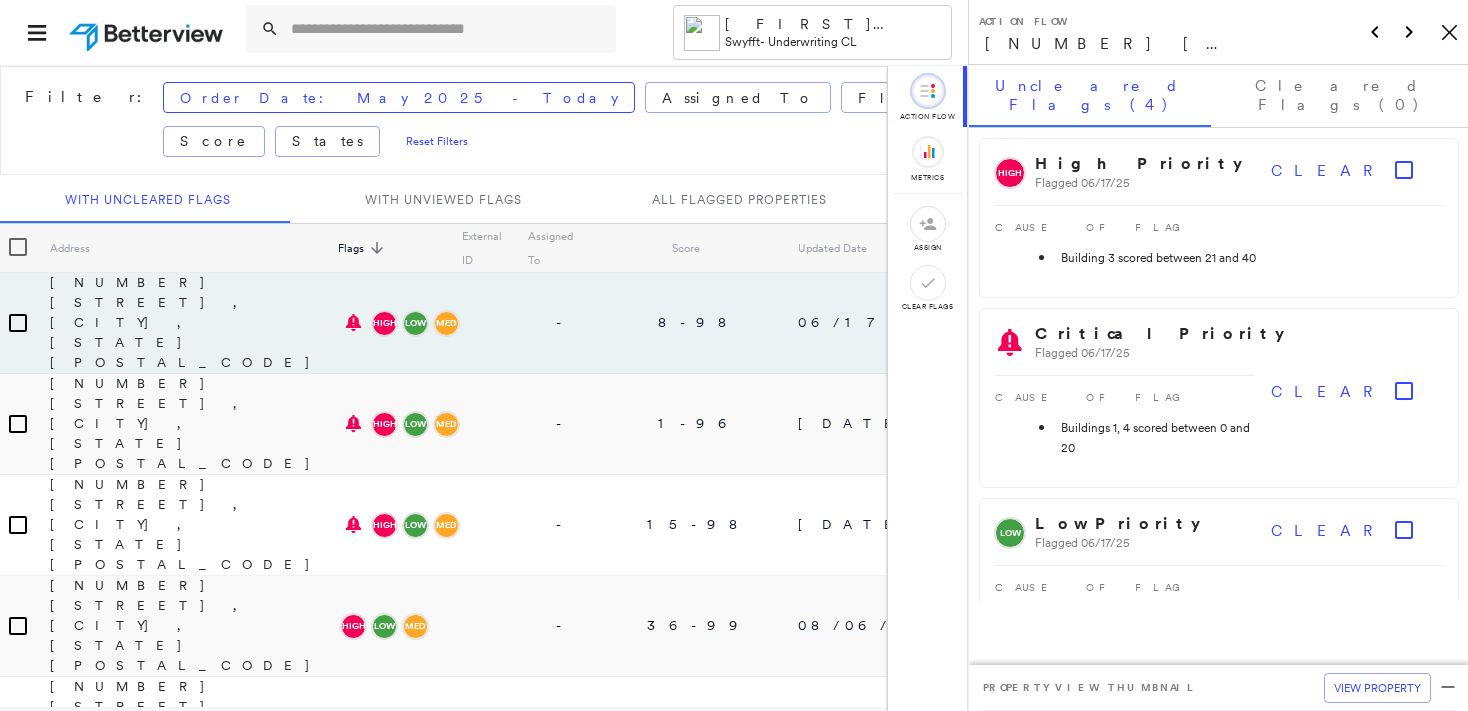 click at bounding box center (447, 29) 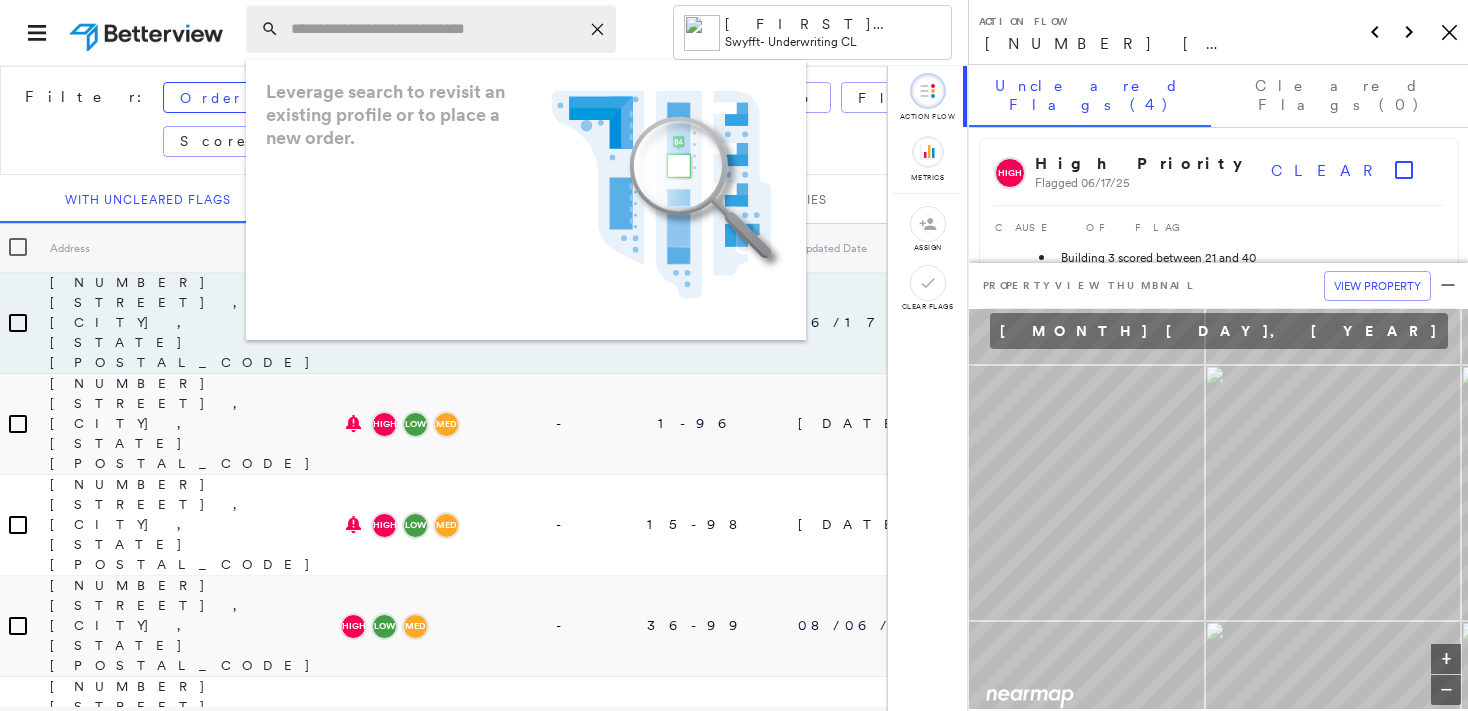 paste on "**********" 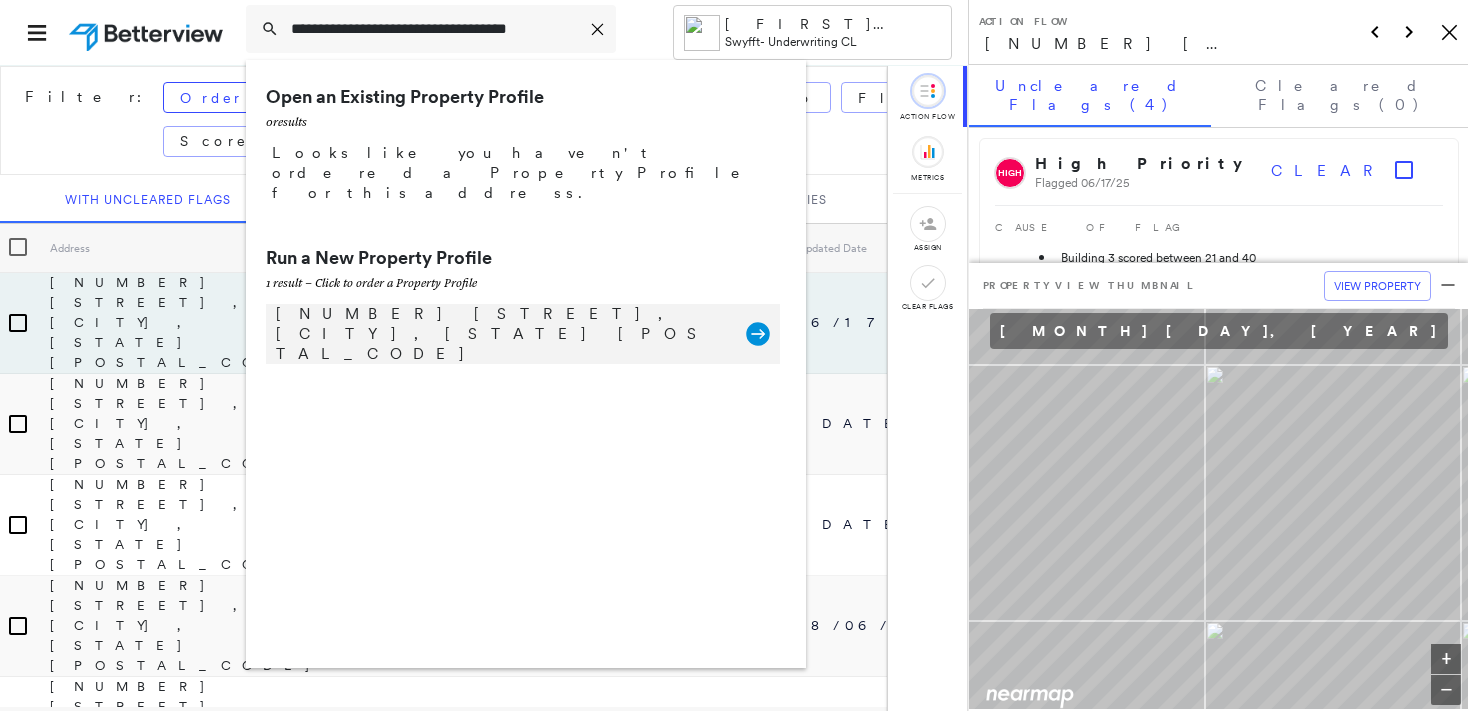 type on "**********" 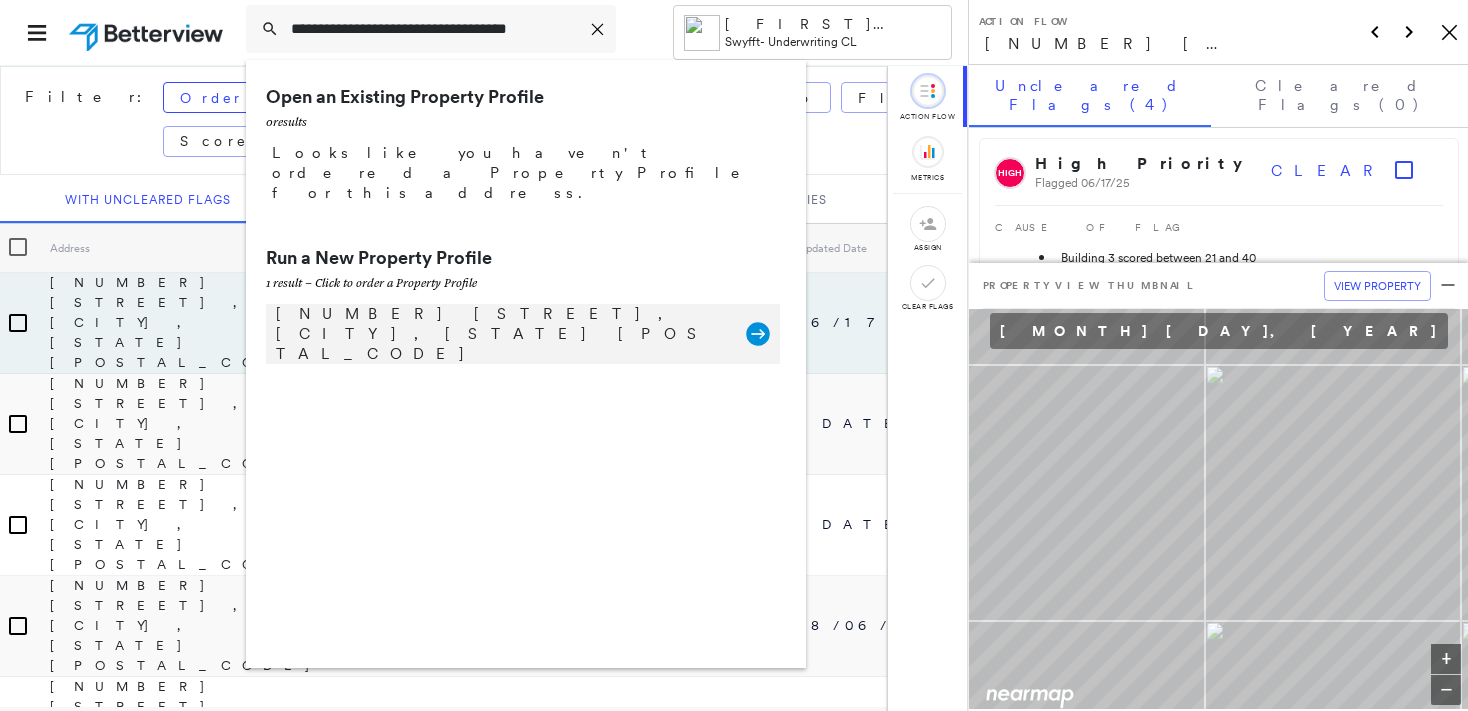 click on "3148 Carlyle St, Los Angeles, CA 90065" at bounding box center (501, 334) 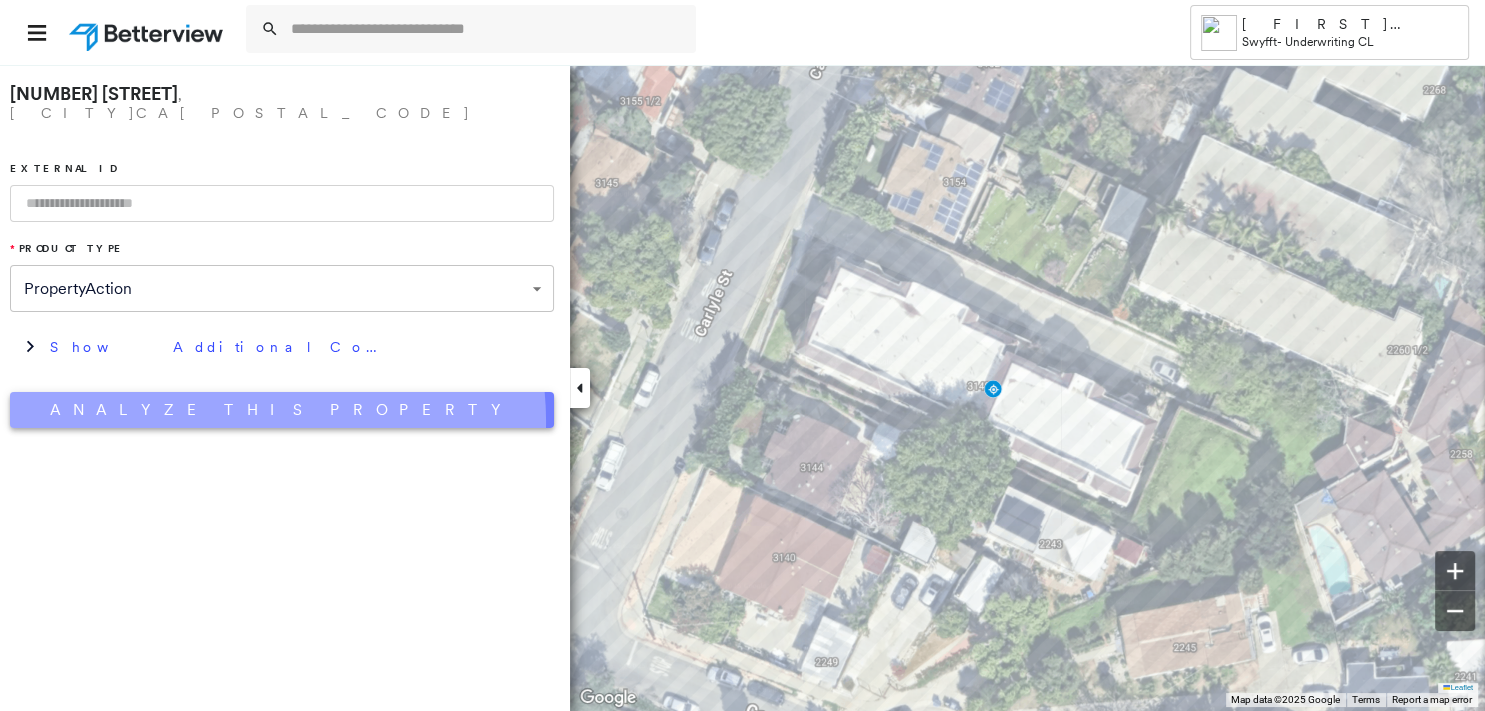 click on "Analyze This Property" at bounding box center [282, 410] 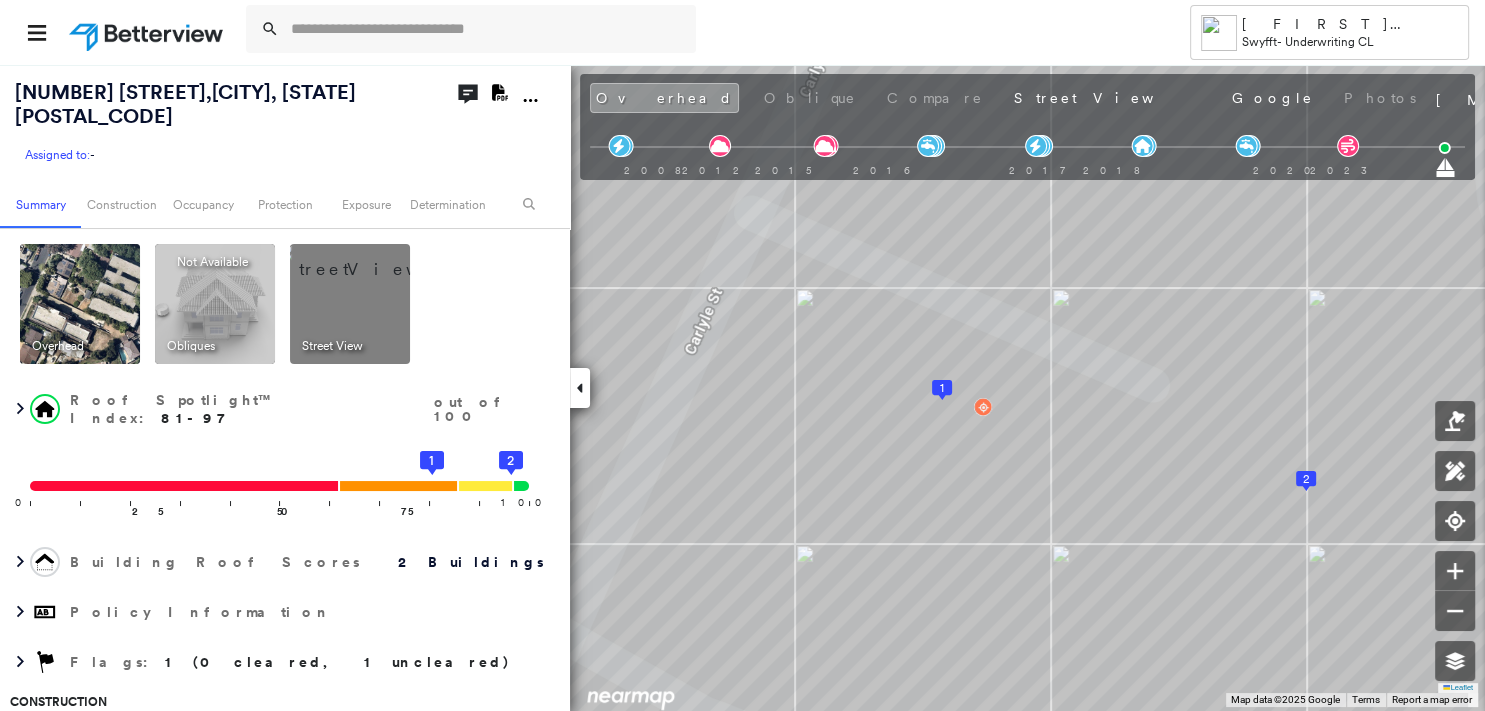 click on "Download PDF Report" 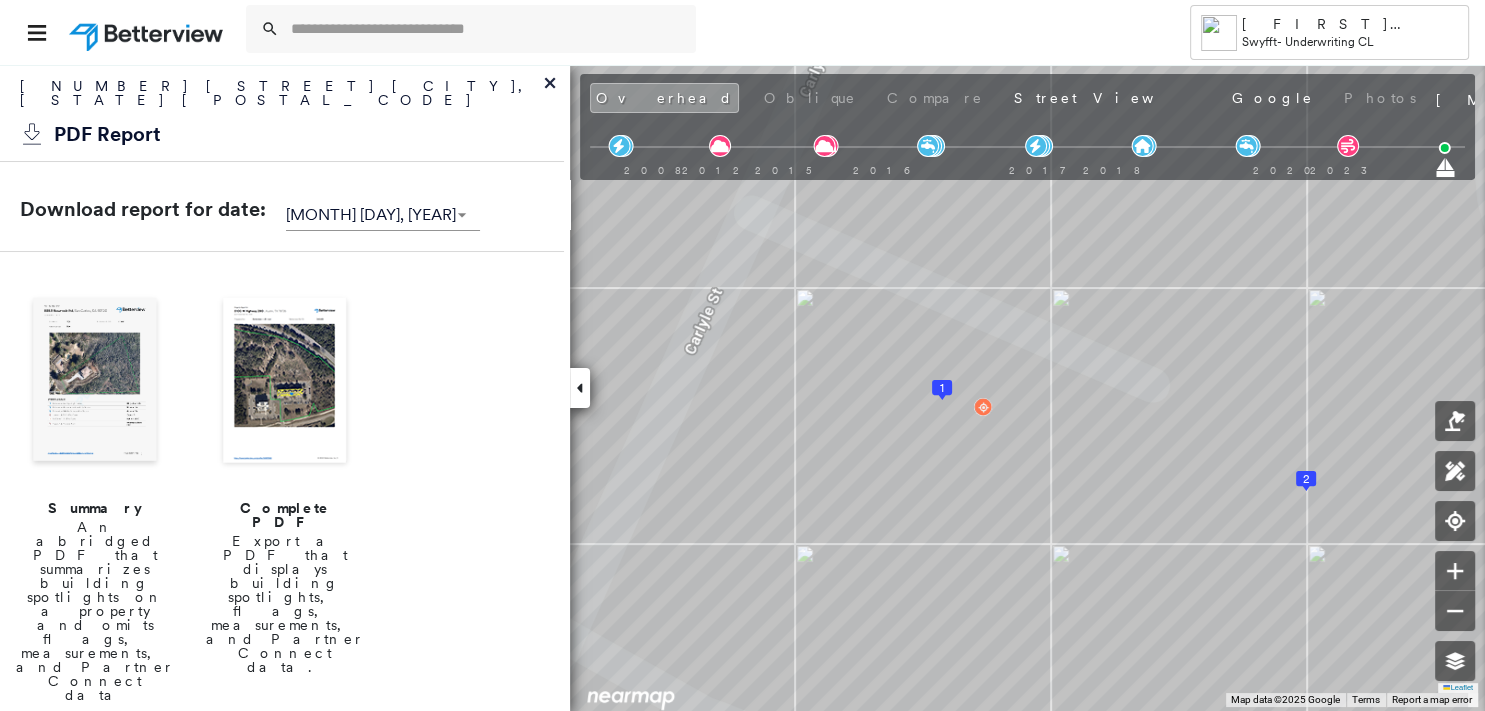 click at bounding box center [95, 382] 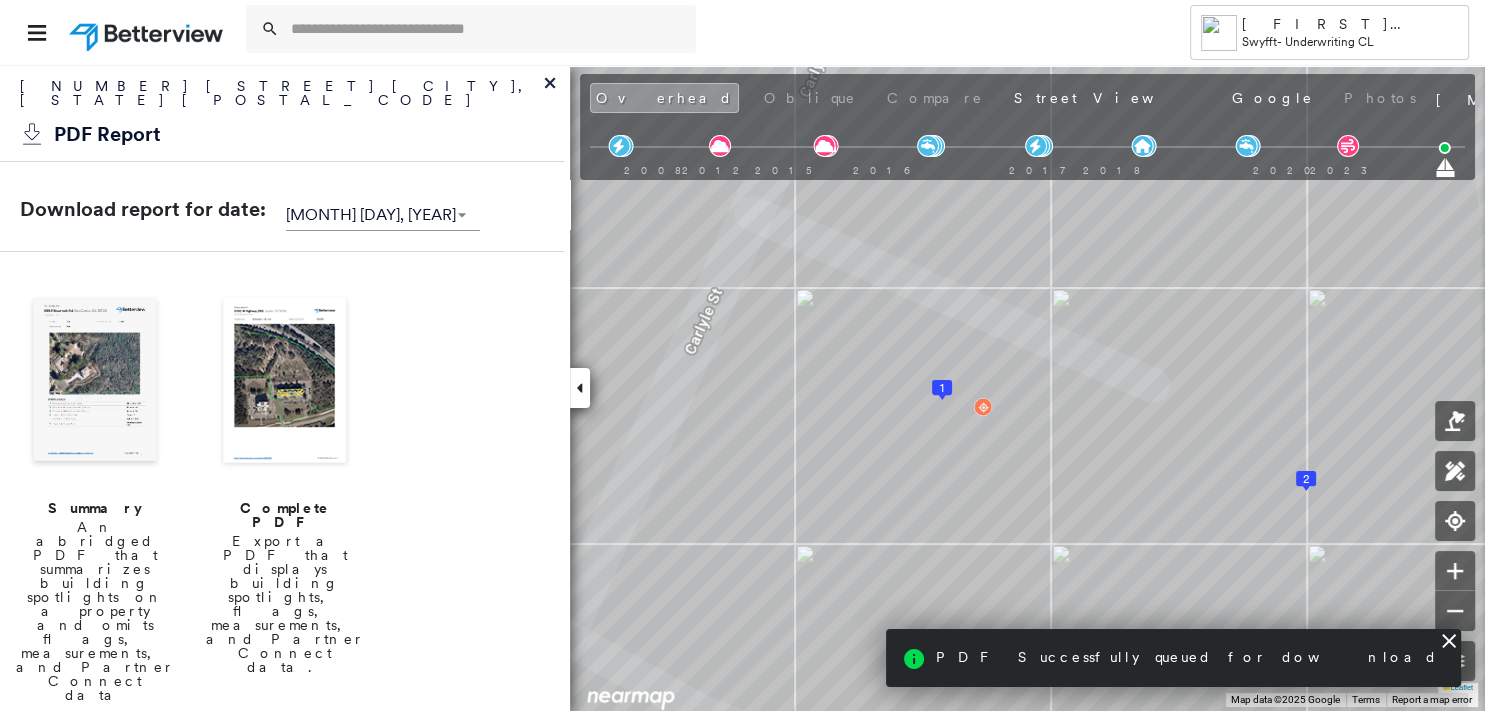 click at bounding box center [95, 382] 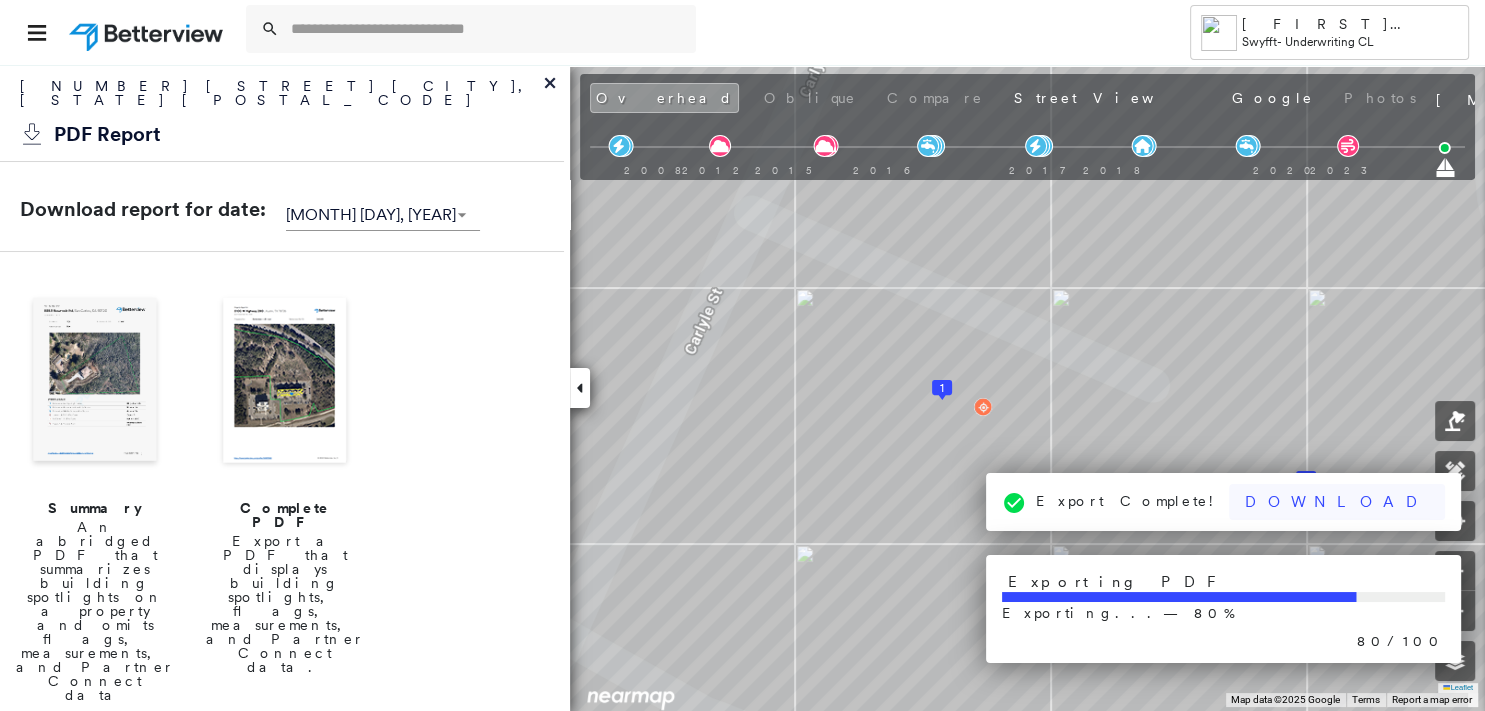 click on "Download" at bounding box center (1337, 502) 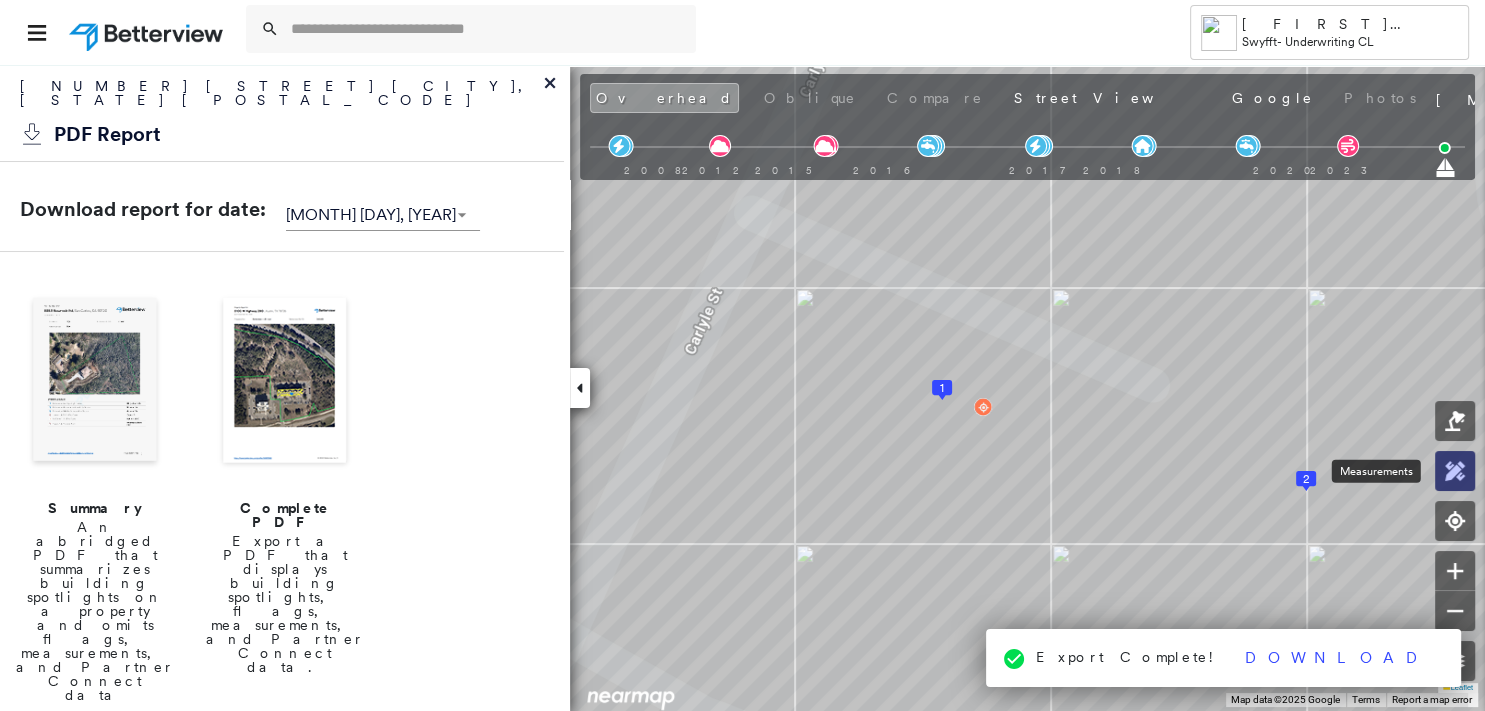 click 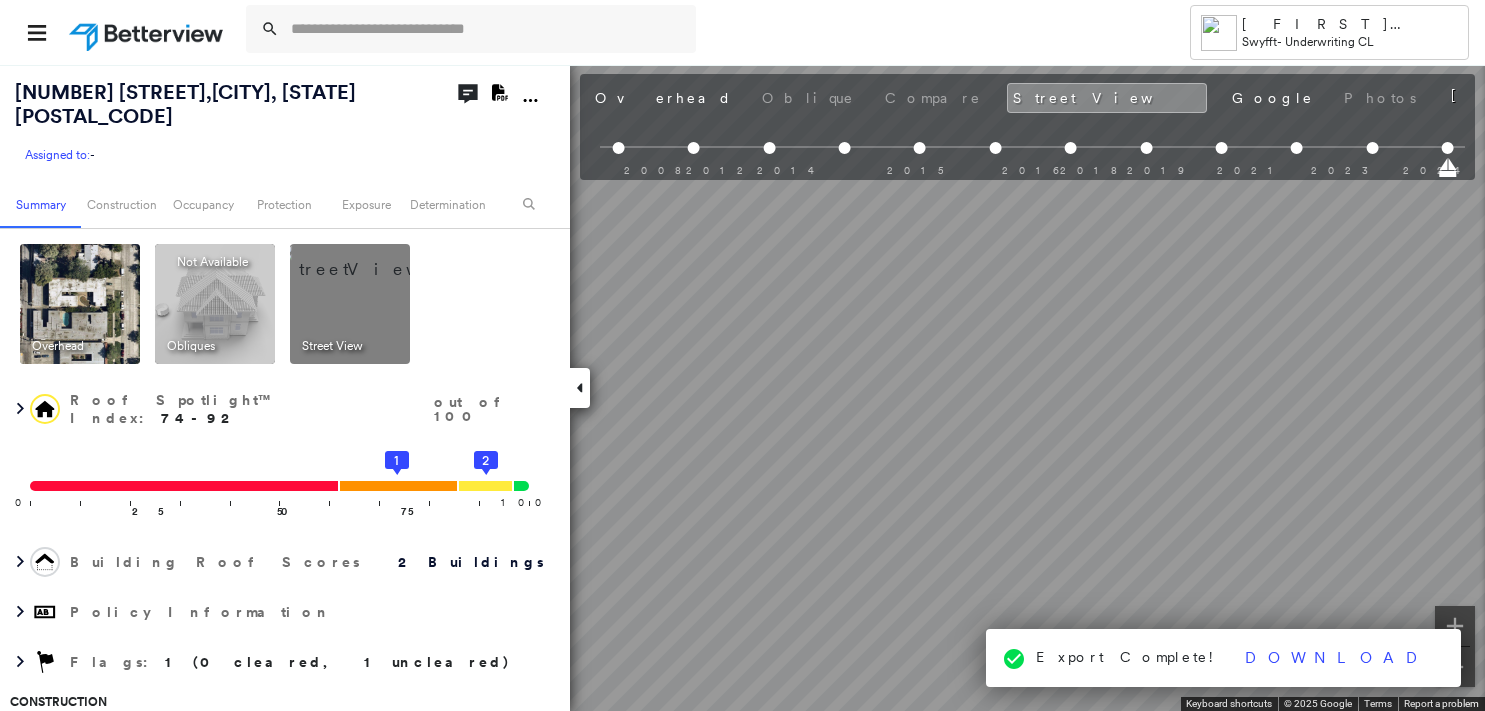 scroll, scrollTop: 0, scrollLeft: 0, axis: both 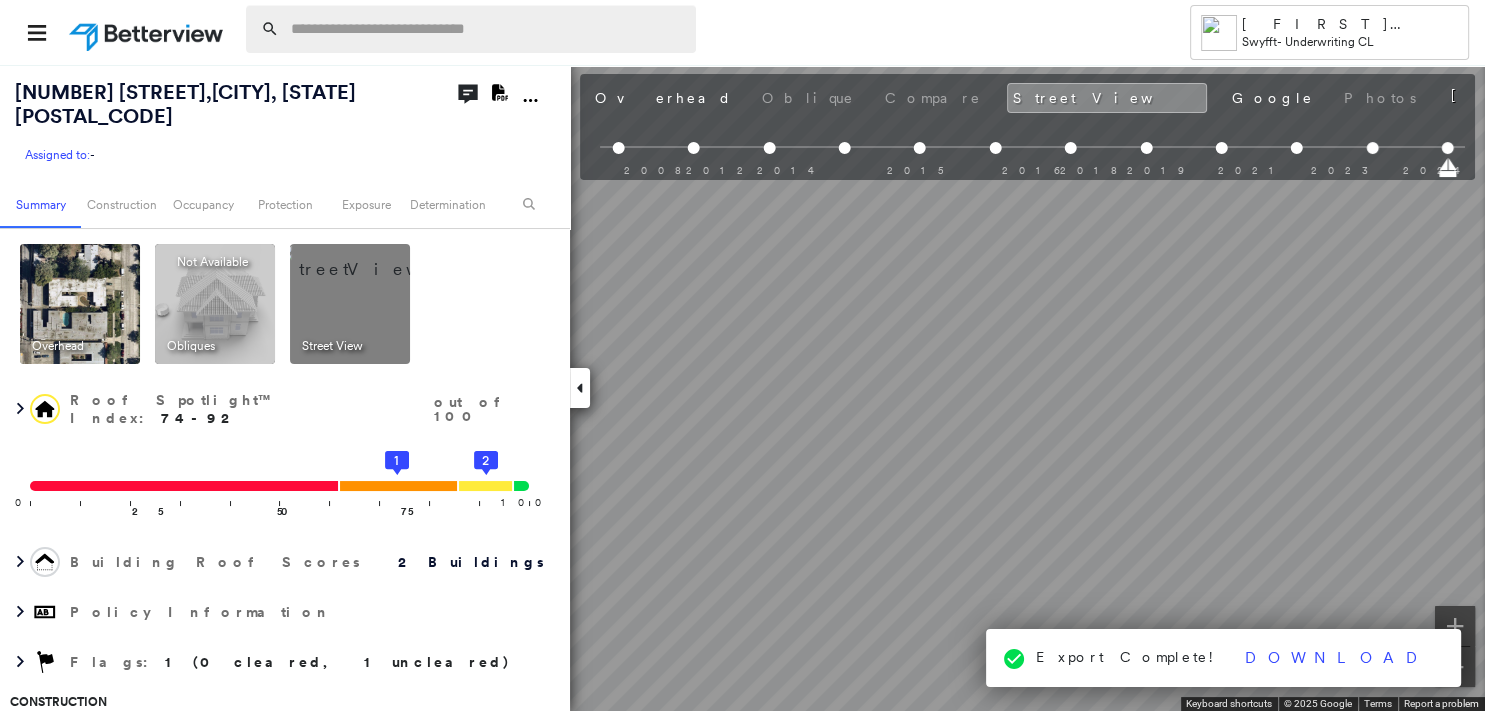 click at bounding box center [487, 29] 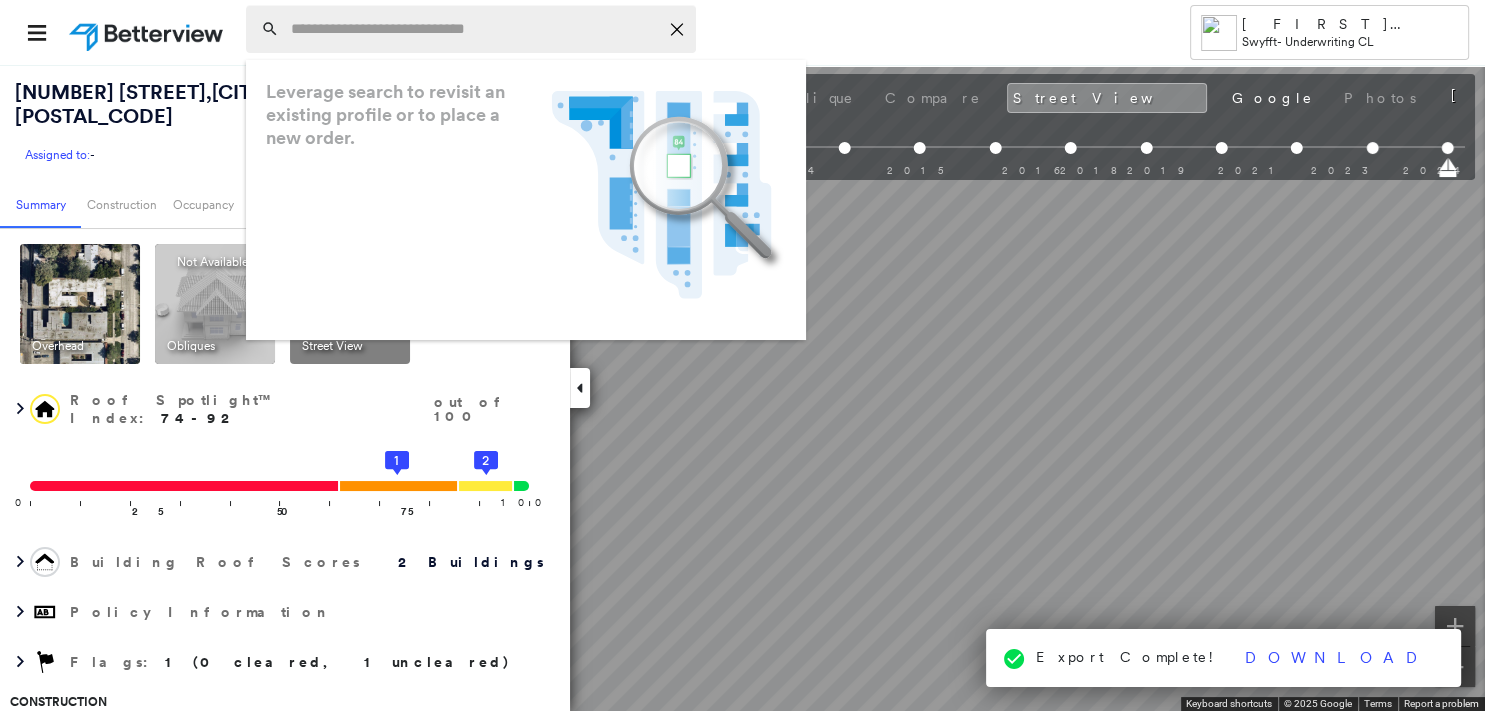 paste on "**********" 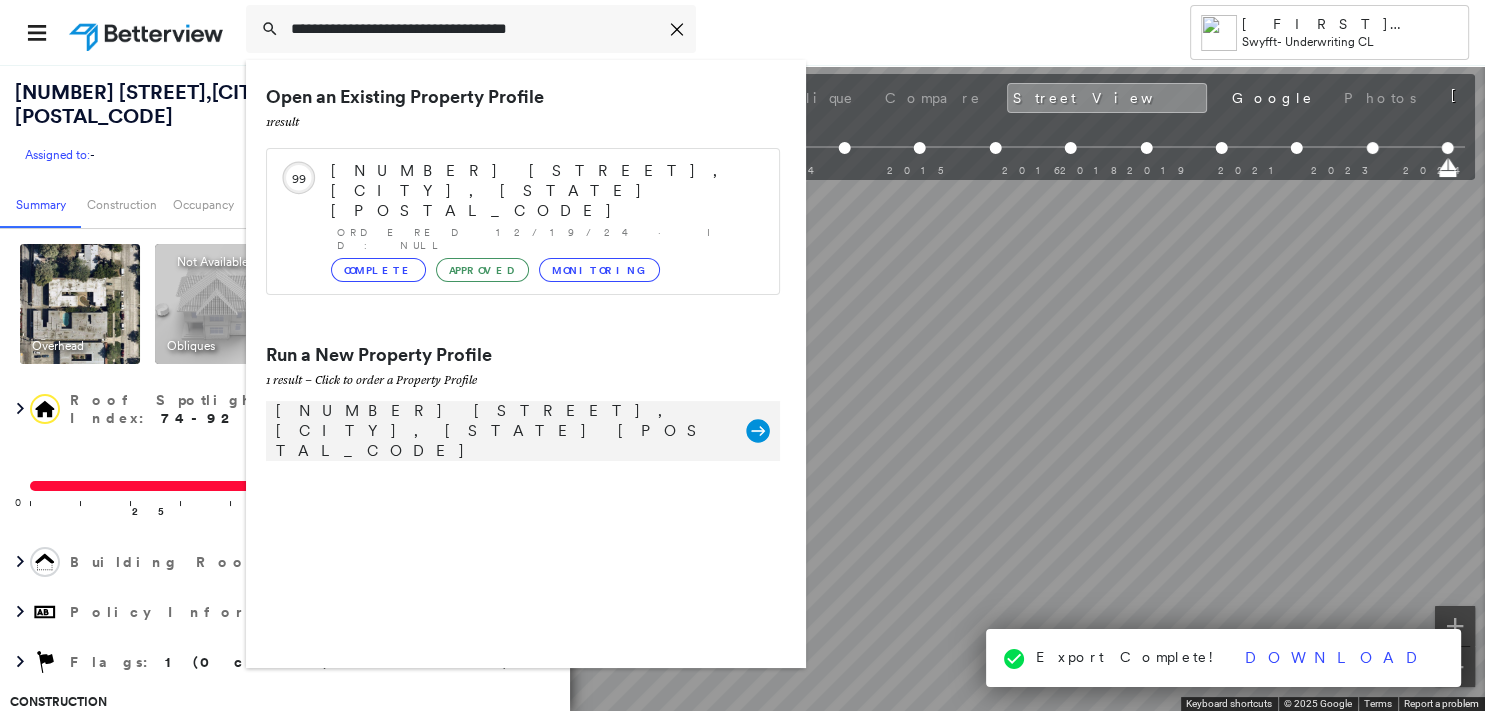 type on "**********" 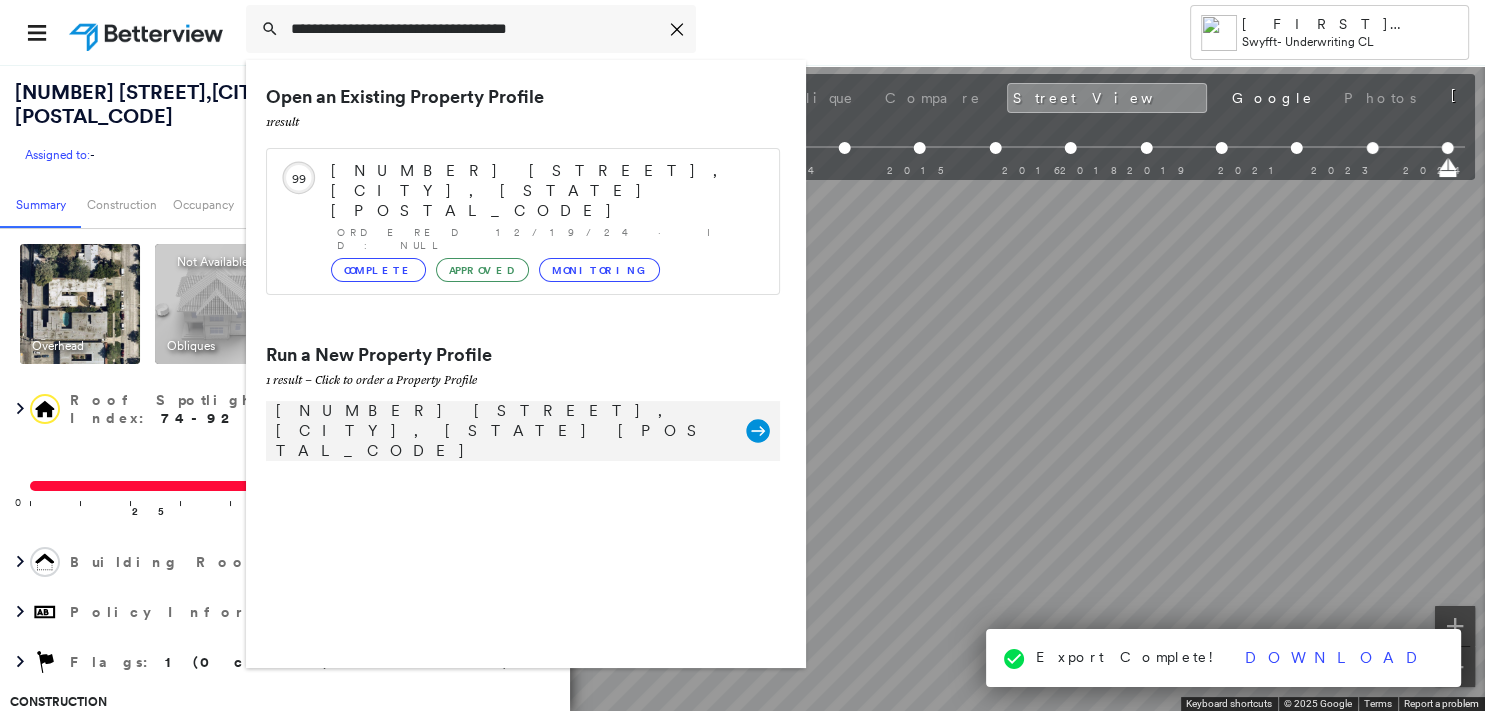 click on "[NUMBER] [STREET], [CITY], [STATE] [POSTAL_CODE]" at bounding box center (501, 431) 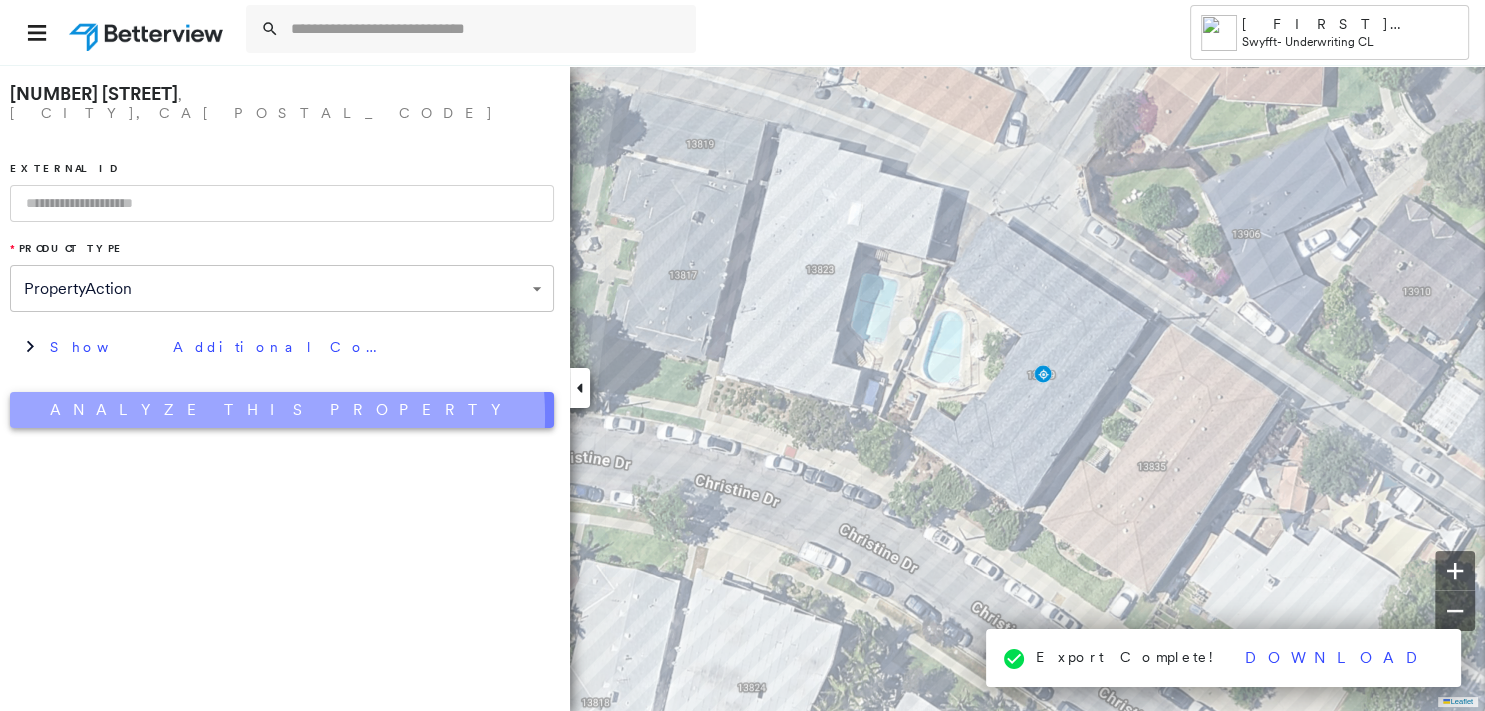 click on "Analyze This Property" at bounding box center [282, 410] 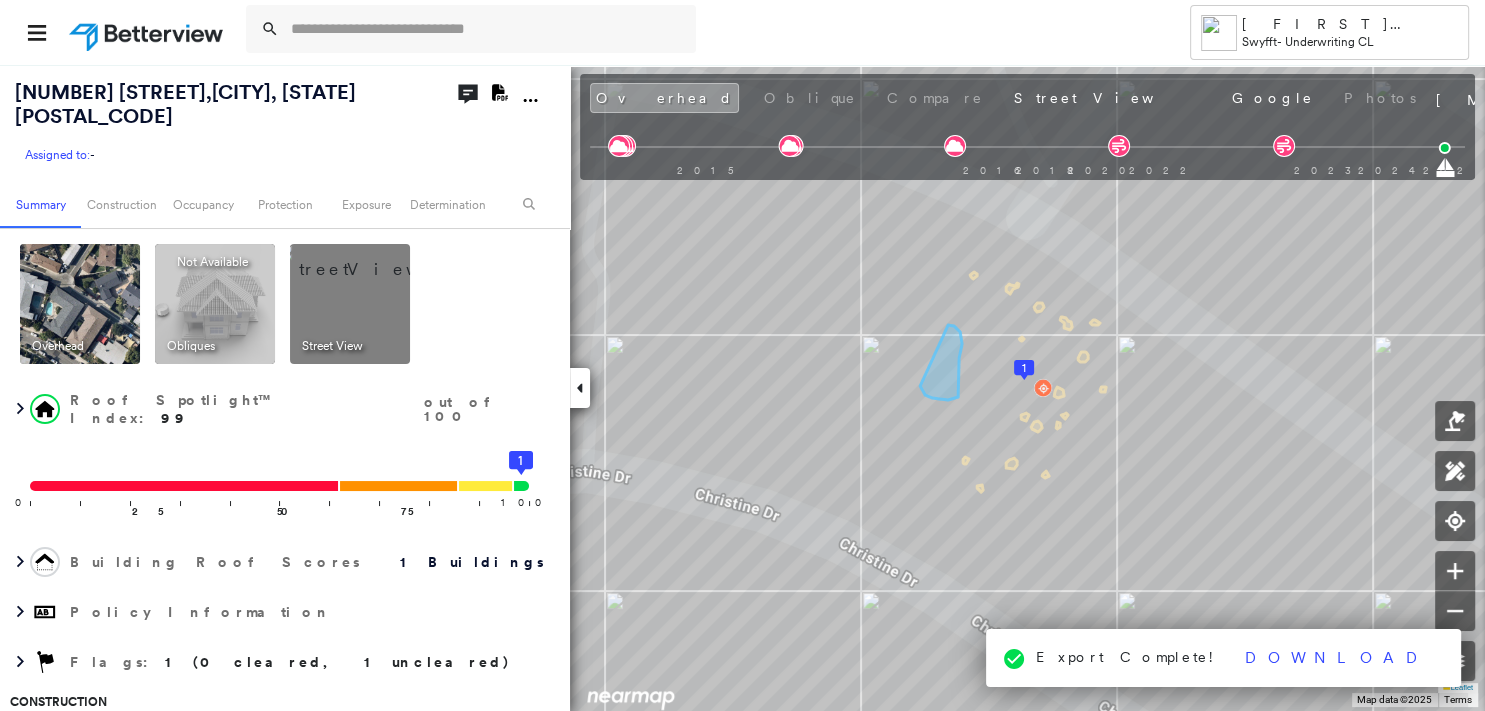 click on "Download PDF Report" 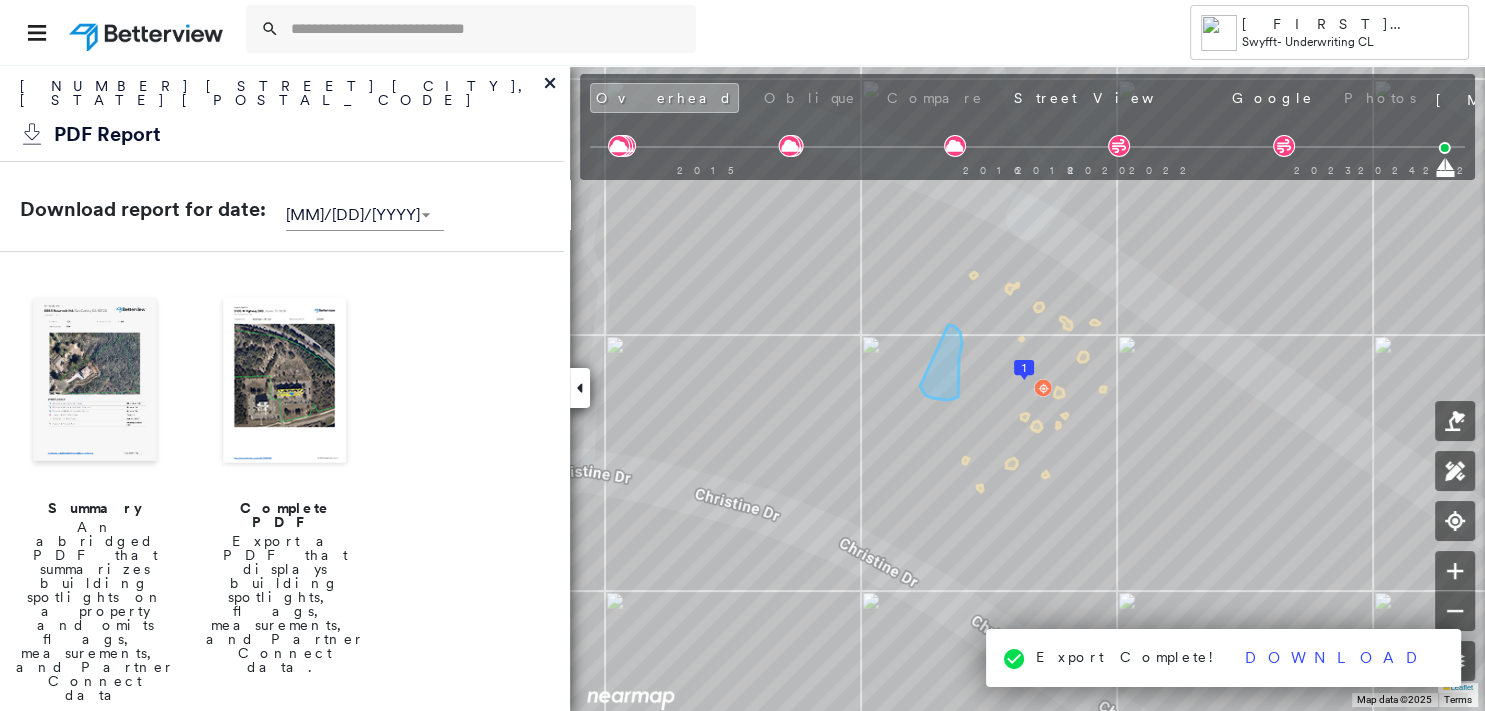 click at bounding box center (95, 382) 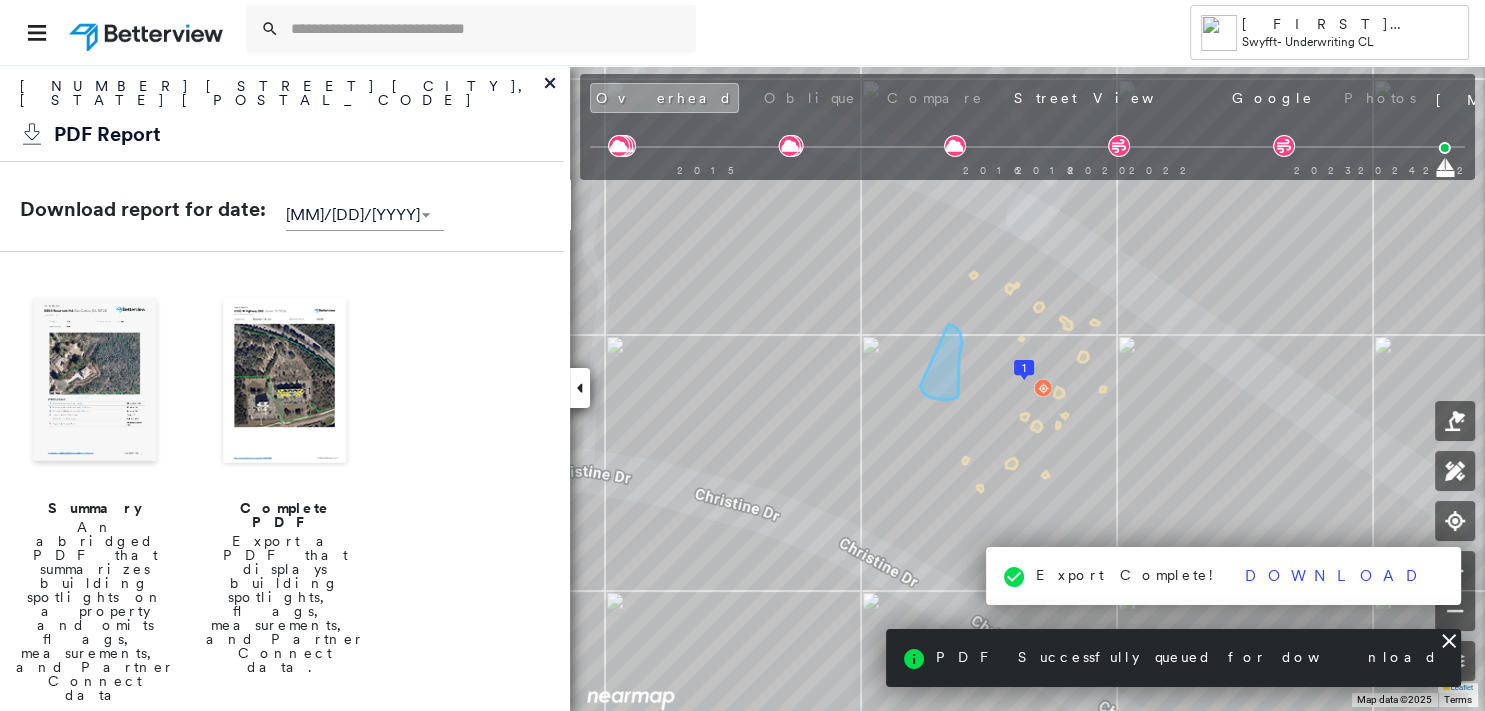 click at bounding box center (95, 382) 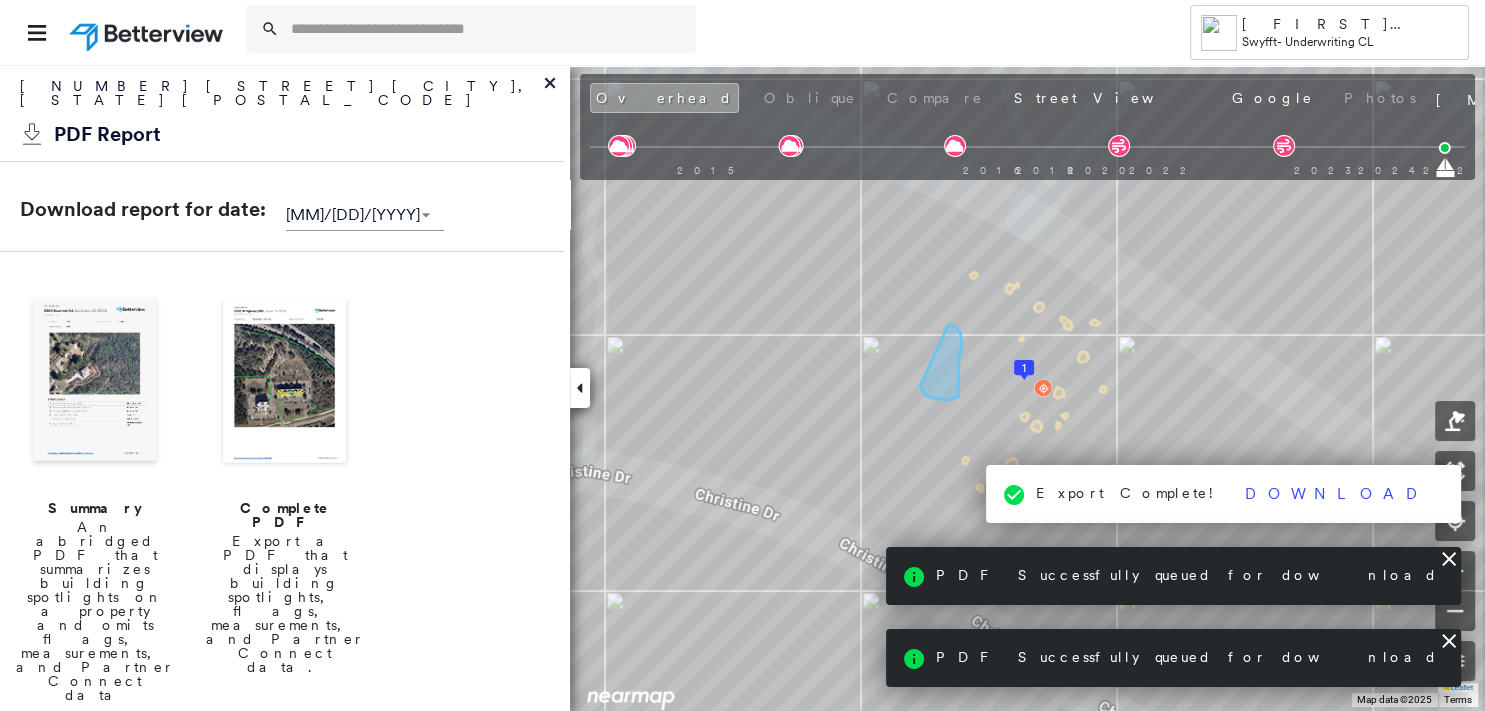 click at bounding box center (95, 382) 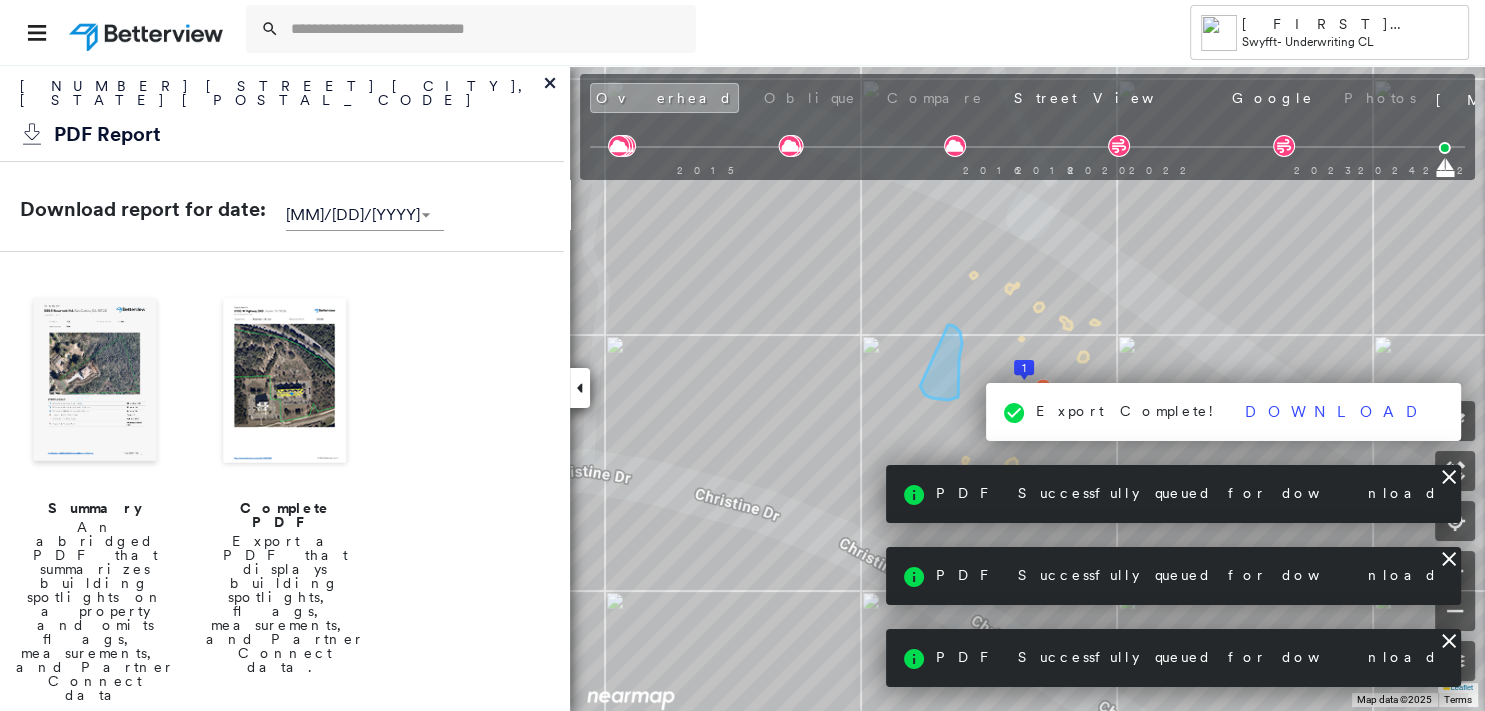 click at bounding box center [95, 382] 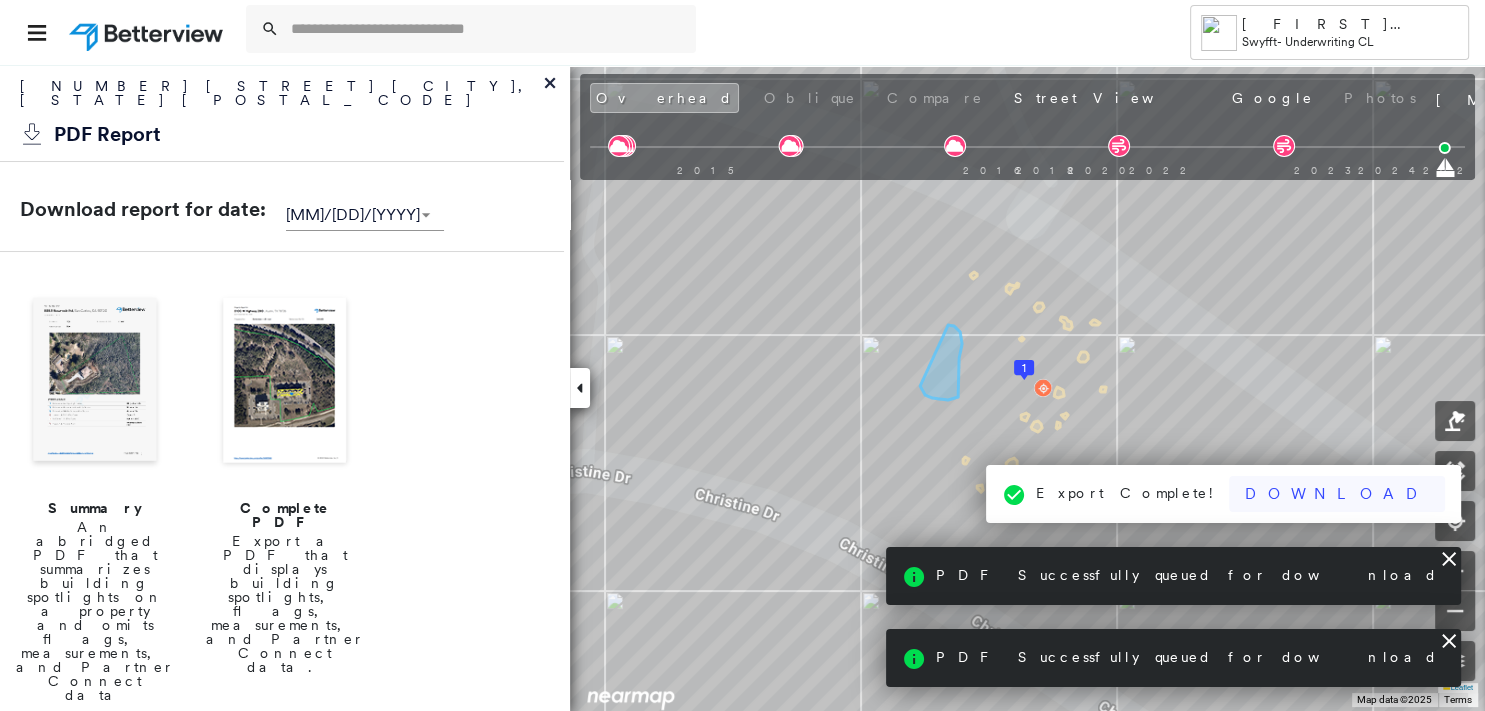click on "Download" at bounding box center [1337, 494] 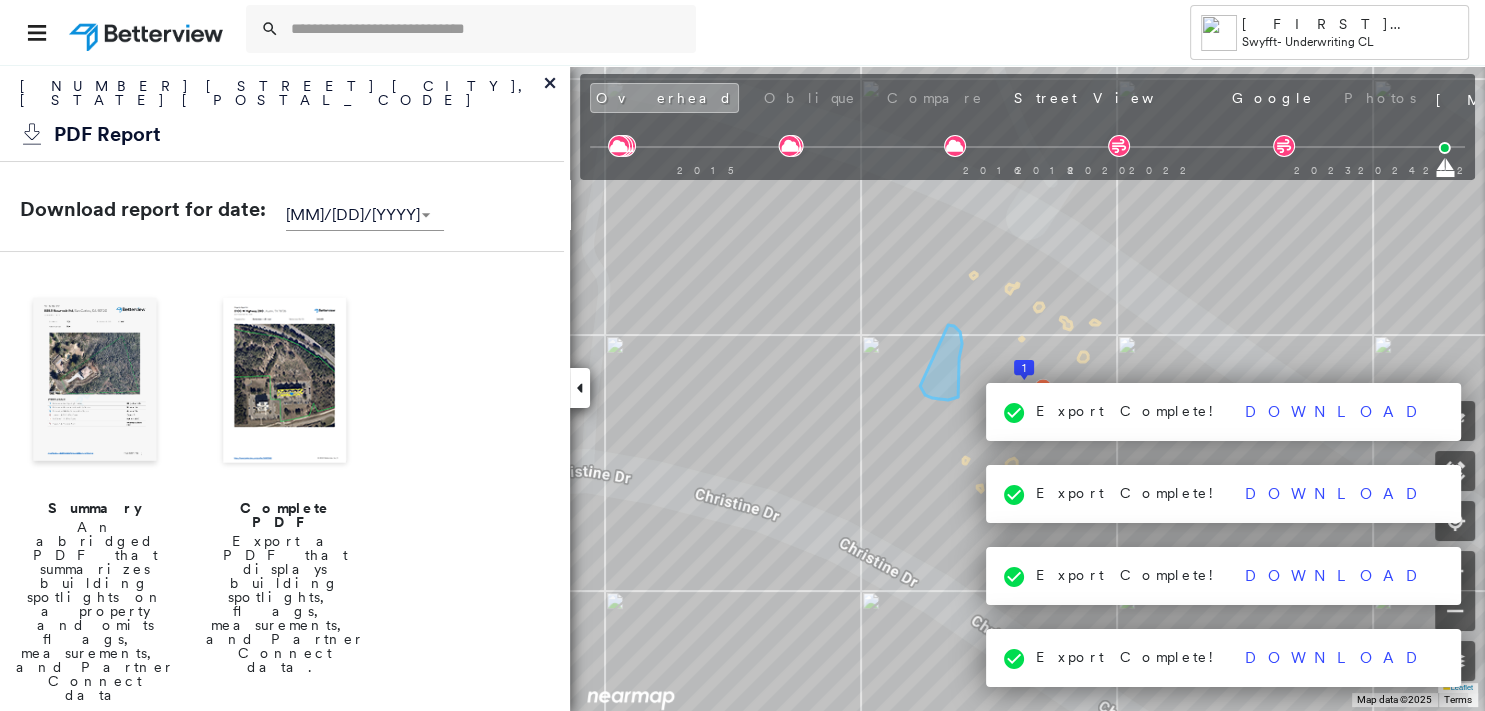 click at bounding box center [95, 382] 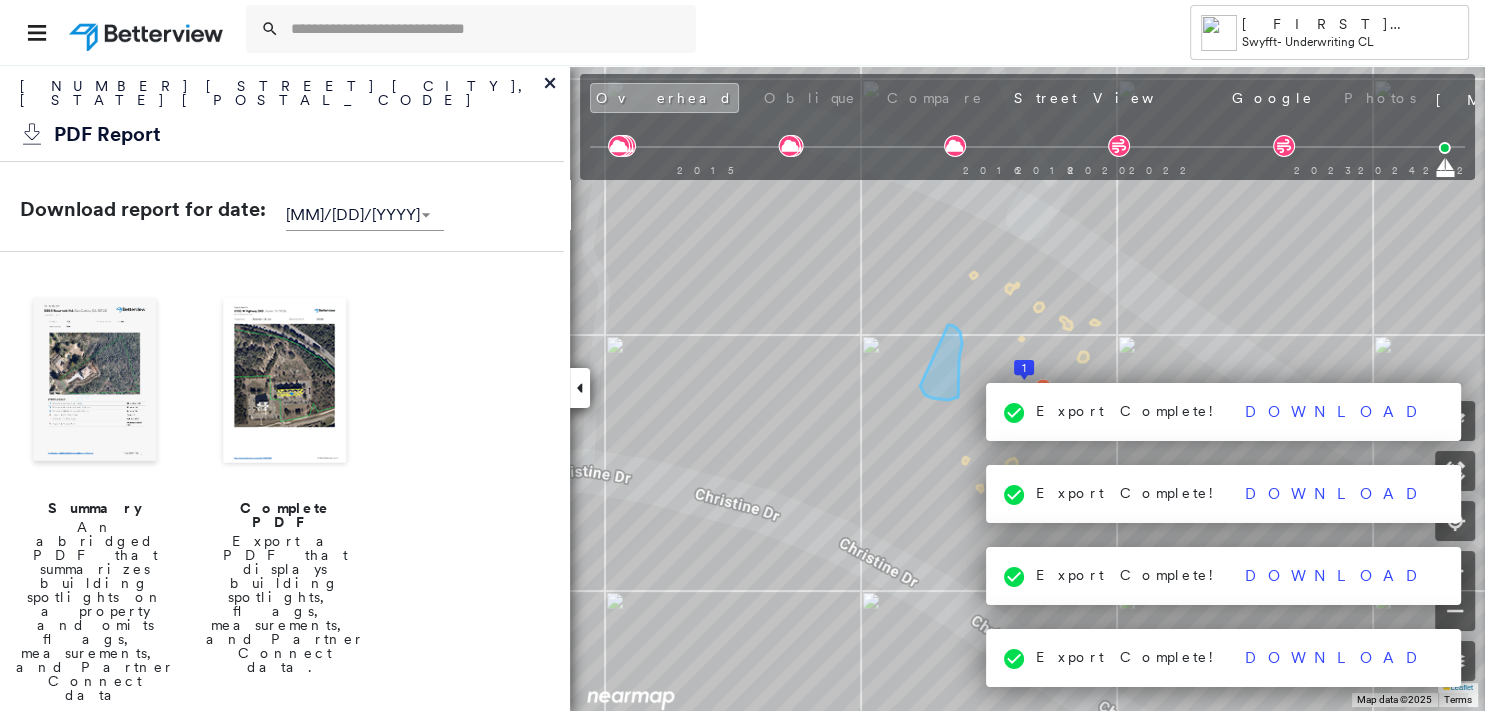 click at bounding box center [95, 382] 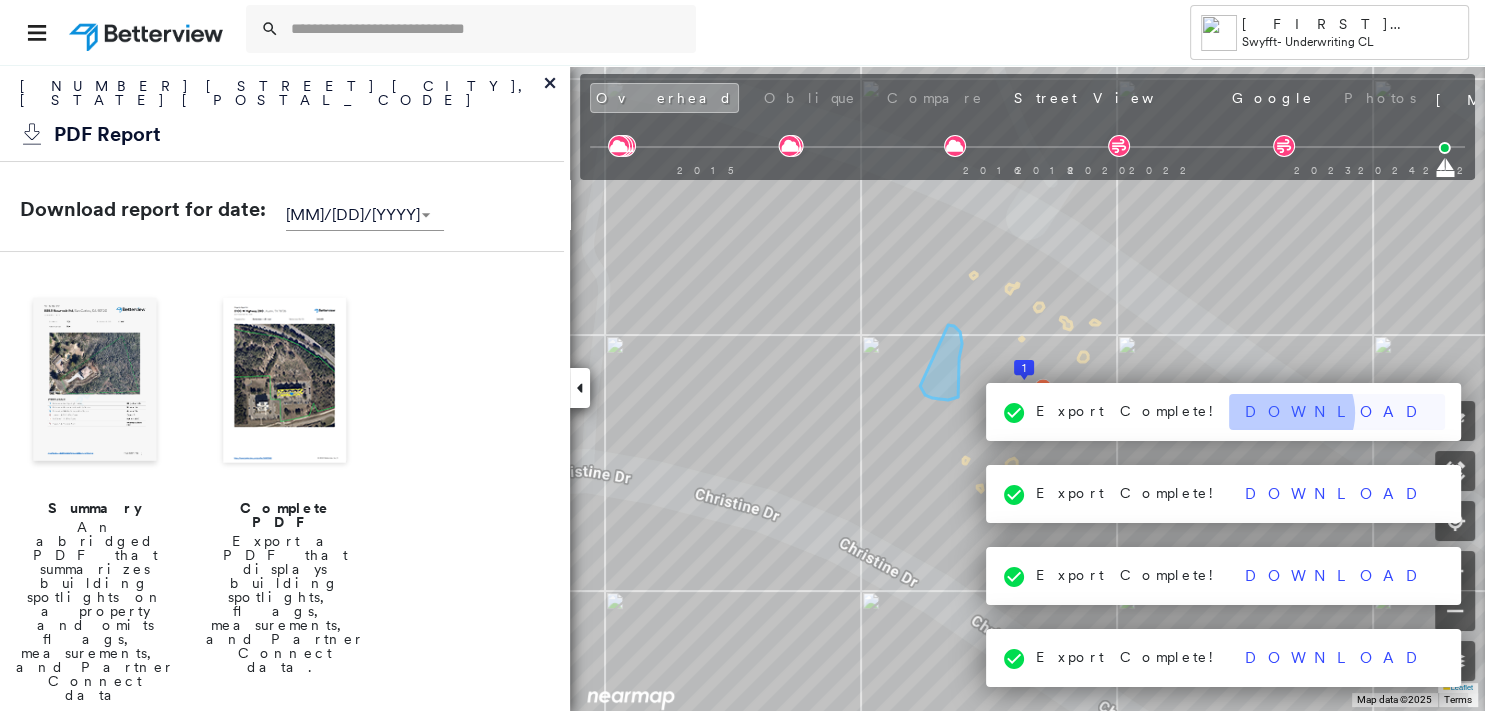 click on "Download" at bounding box center [1337, 412] 